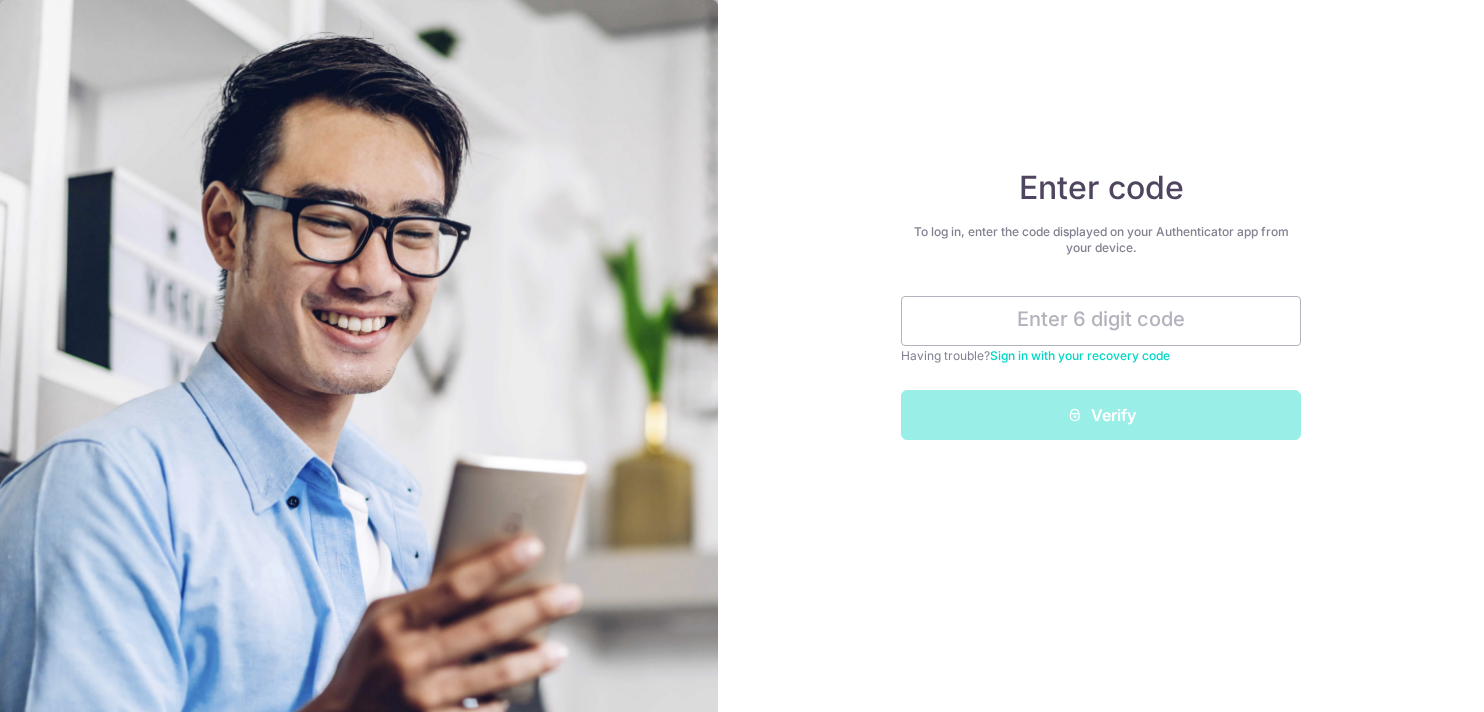 scroll, scrollTop: 0, scrollLeft: 0, axis: both 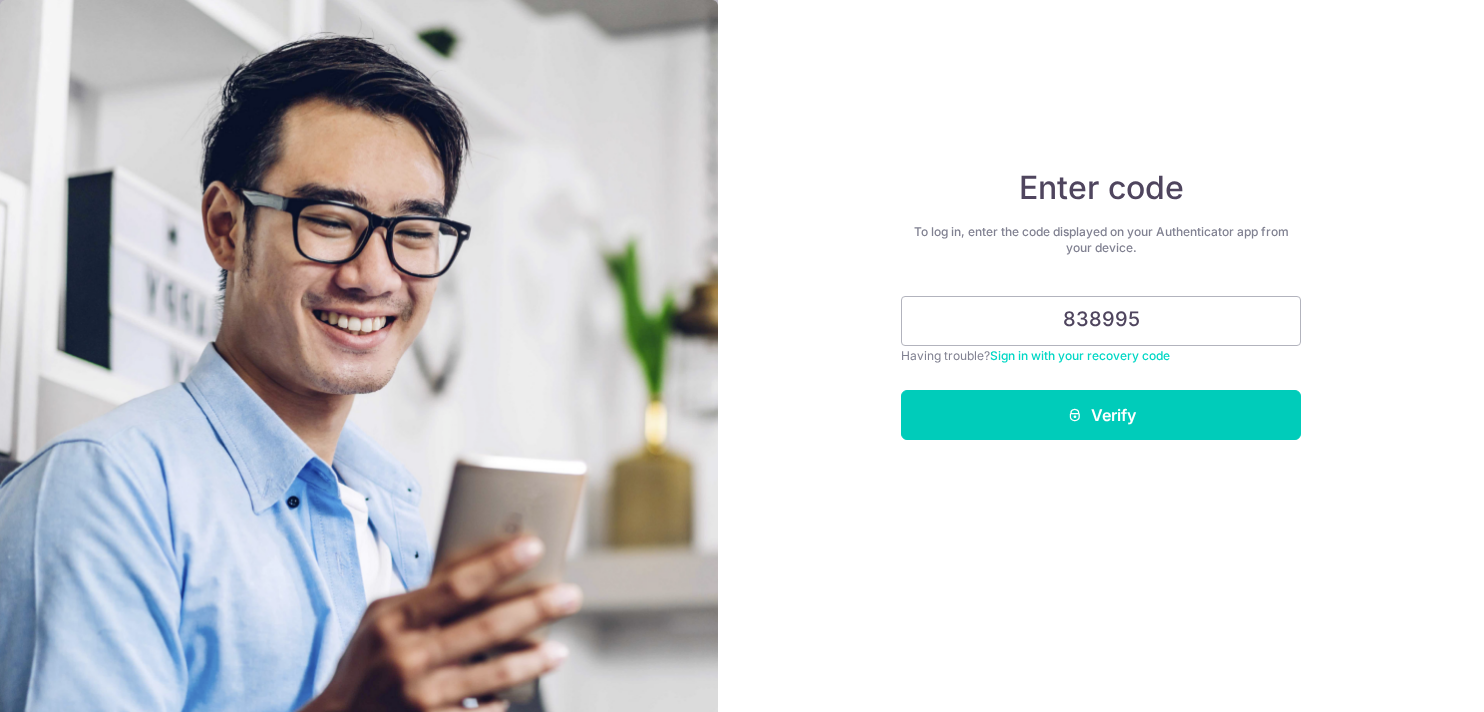 type on "838995" 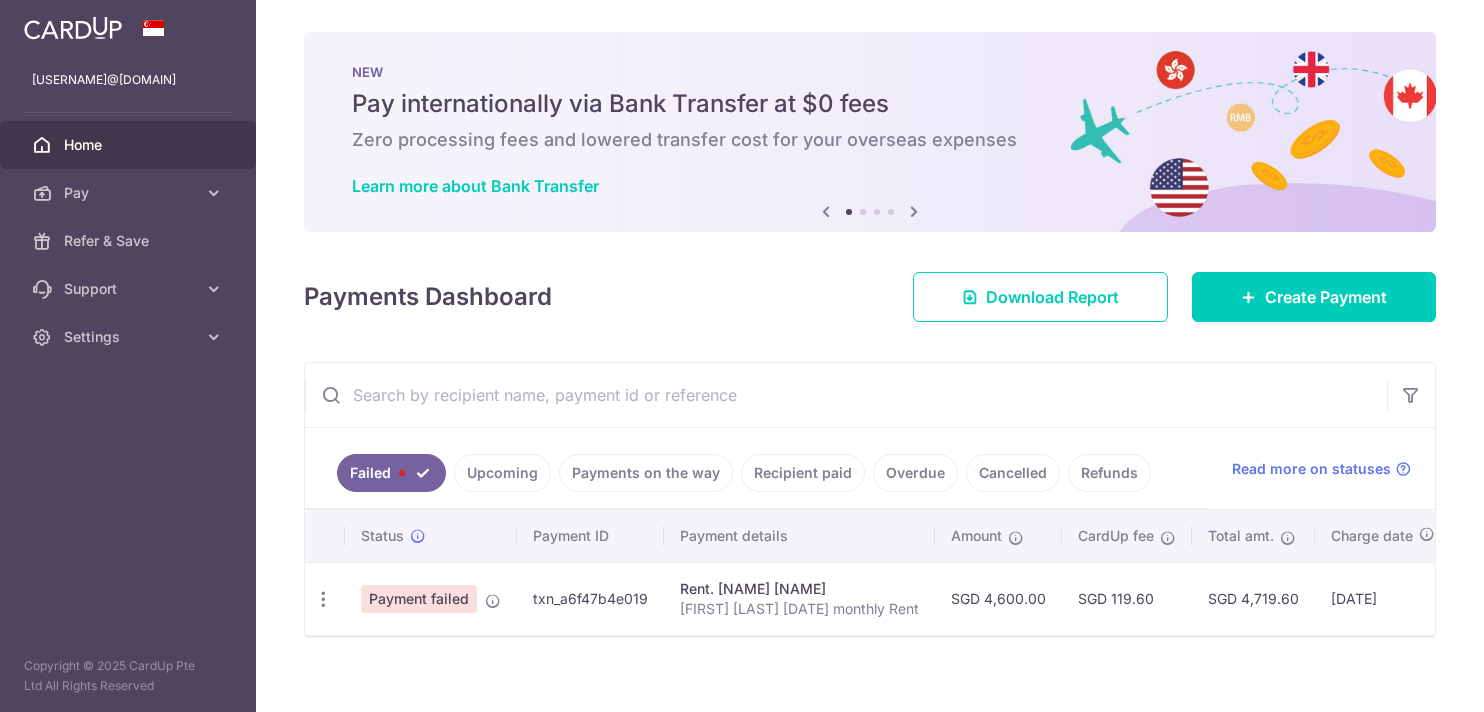 scroll, scrollTop: 0, scrollLeft: 0, axis: both 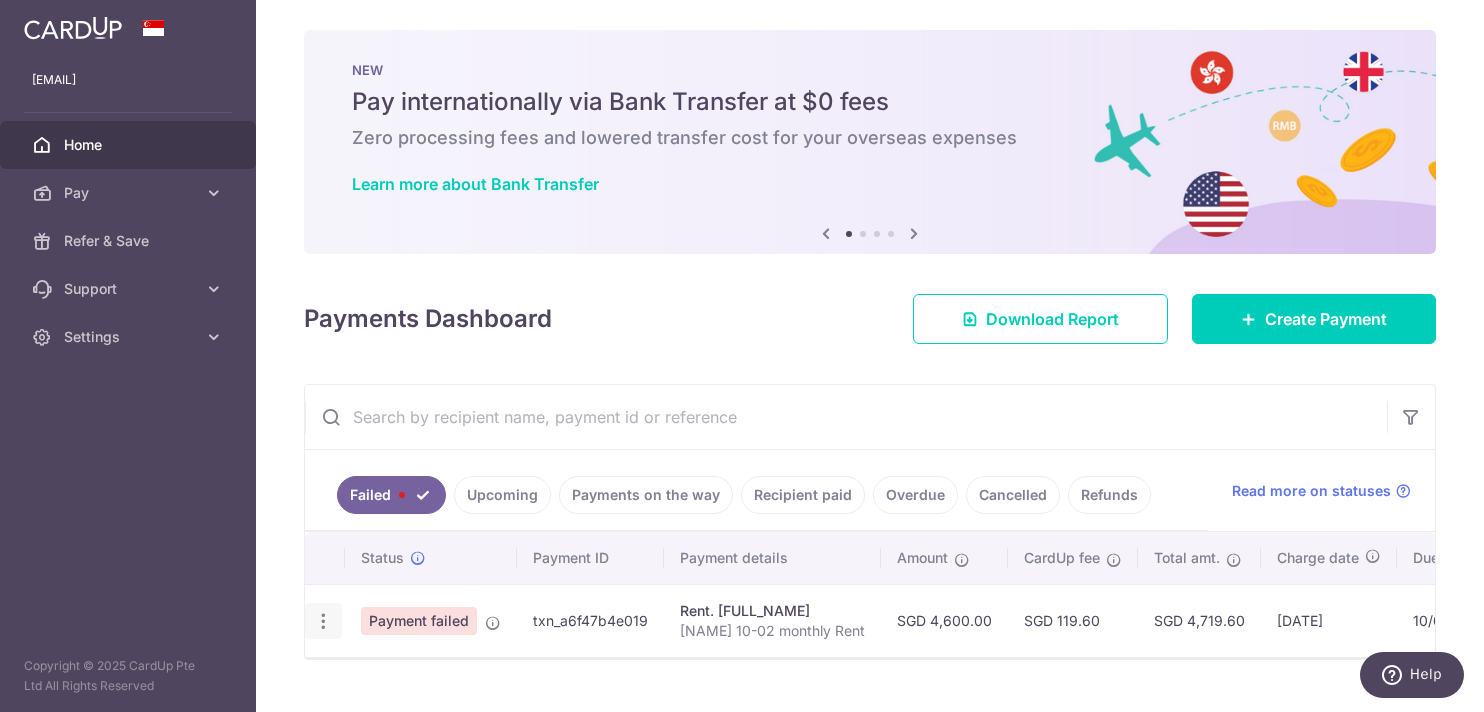 click at bounding box center (323, 621) 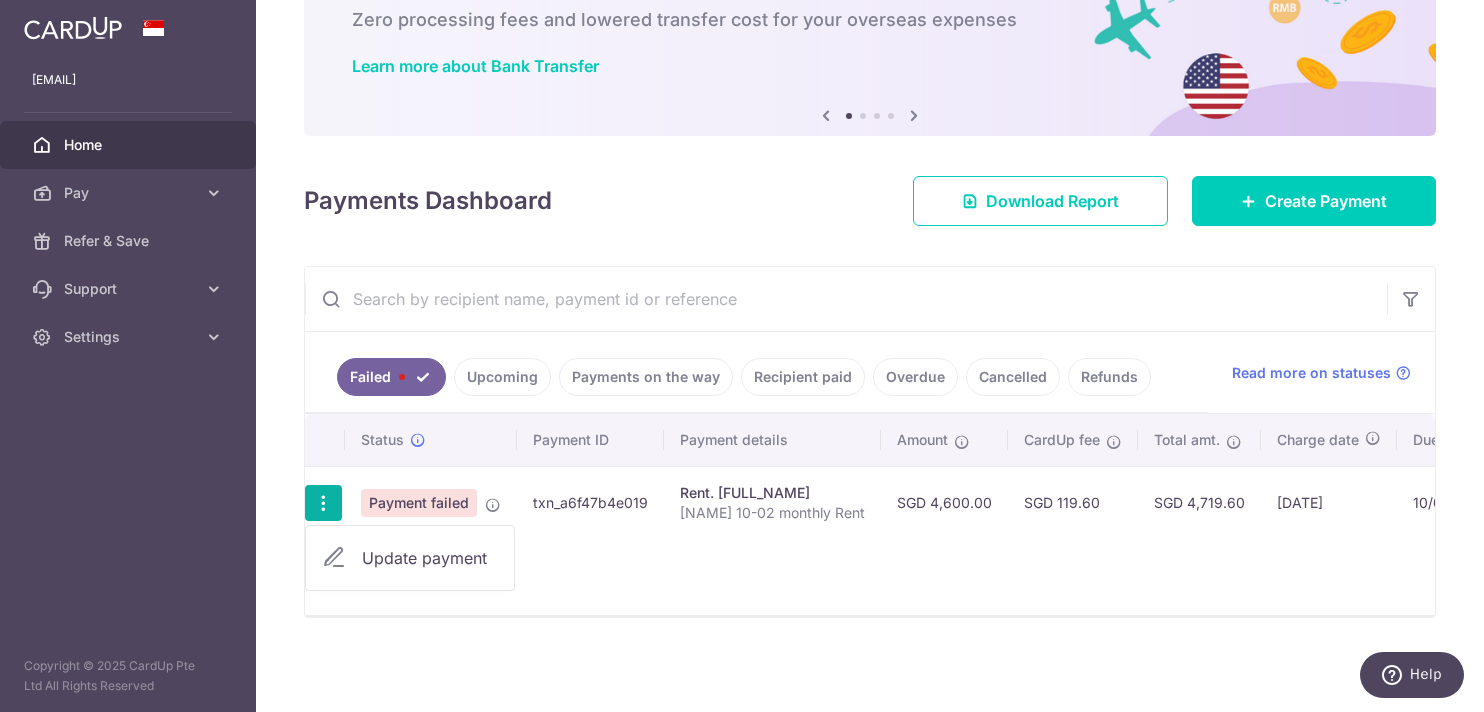 click on "Update payment" at bounding box center [430, 558] 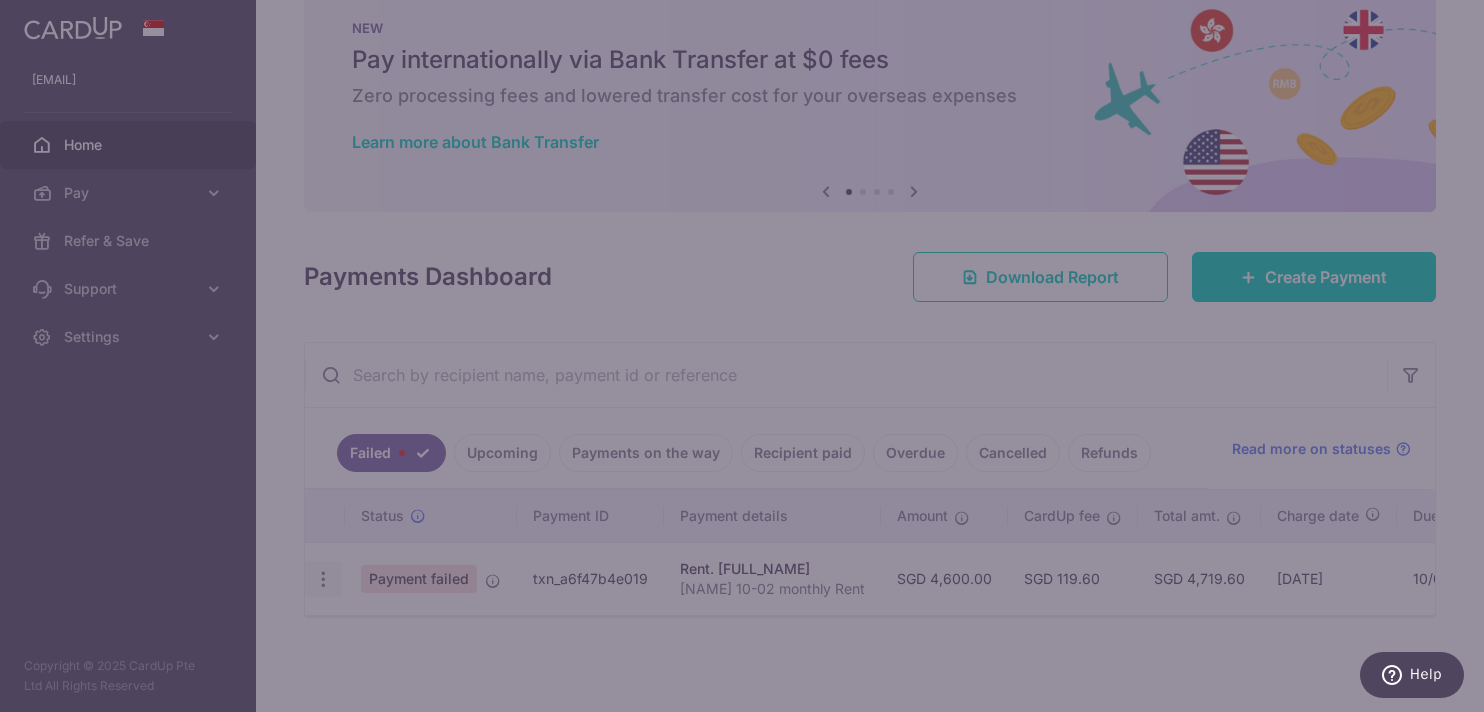 scroll, scrollTop: 44, scrollLeft: 0, axis: vertical 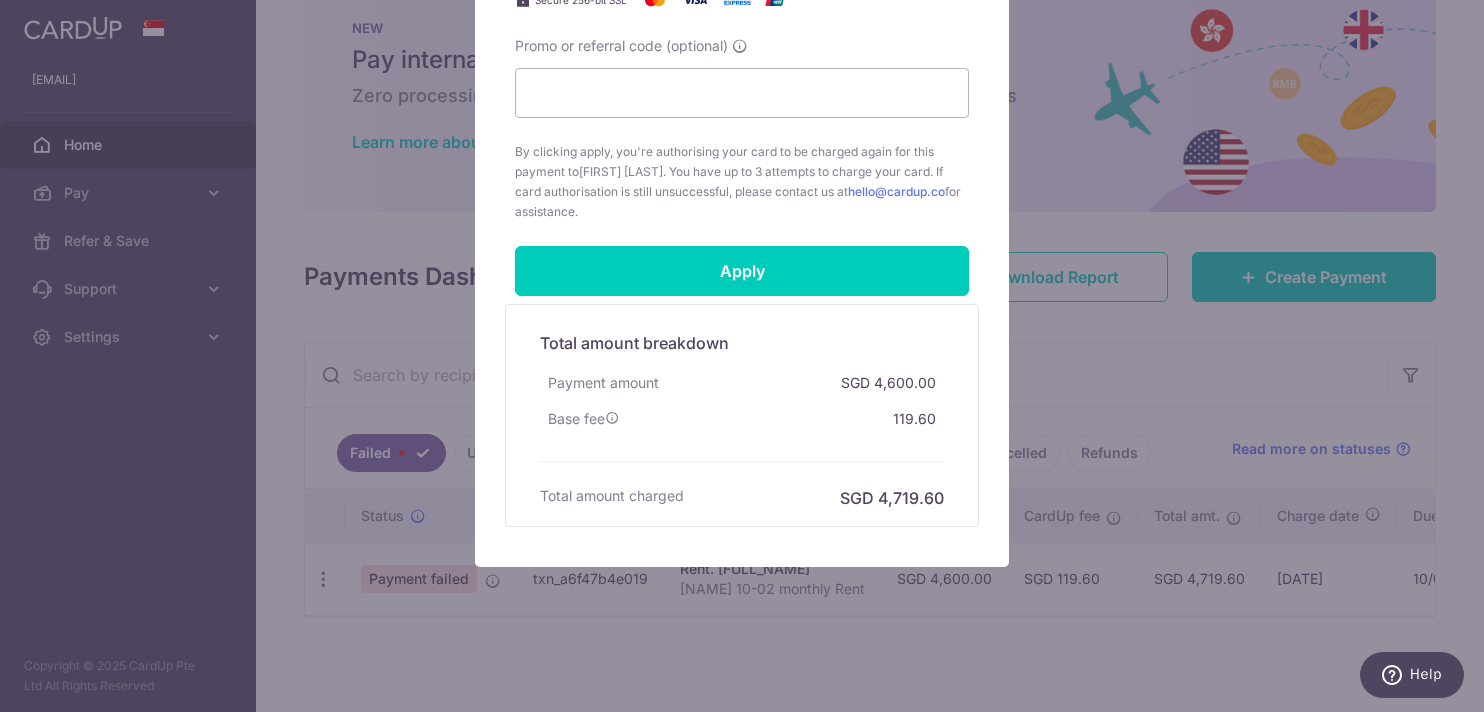 click on "By clicking apply,  you will make changes to all   payments to  NG POH GEK  scheduled from
.
By clicking below, you confirm you are editing this payment to  NG POH GEK  on
10/08/2025 .
Enter payment amount
4,600.00
4600.00 SGD here" at bounding box center (742, -78) 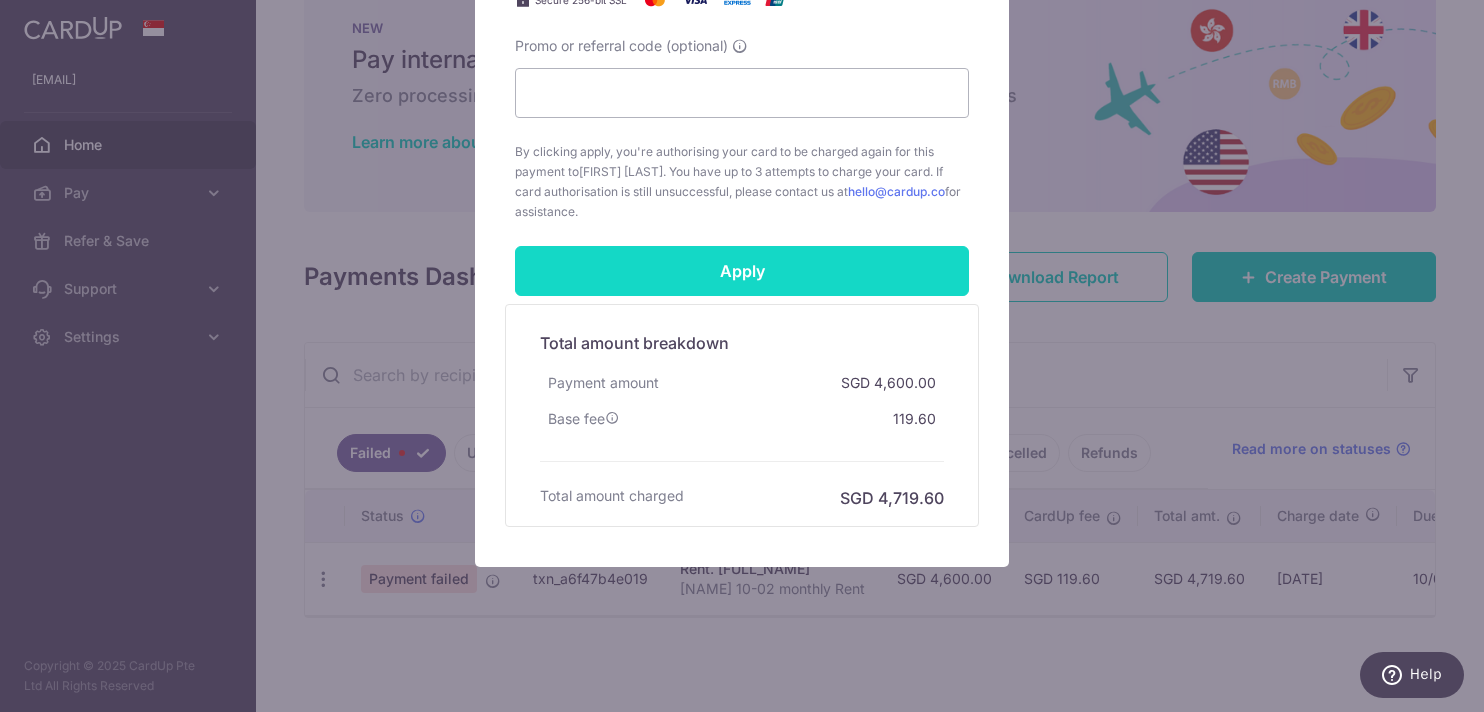 click on "Apply" at bounding box center [742, 271] 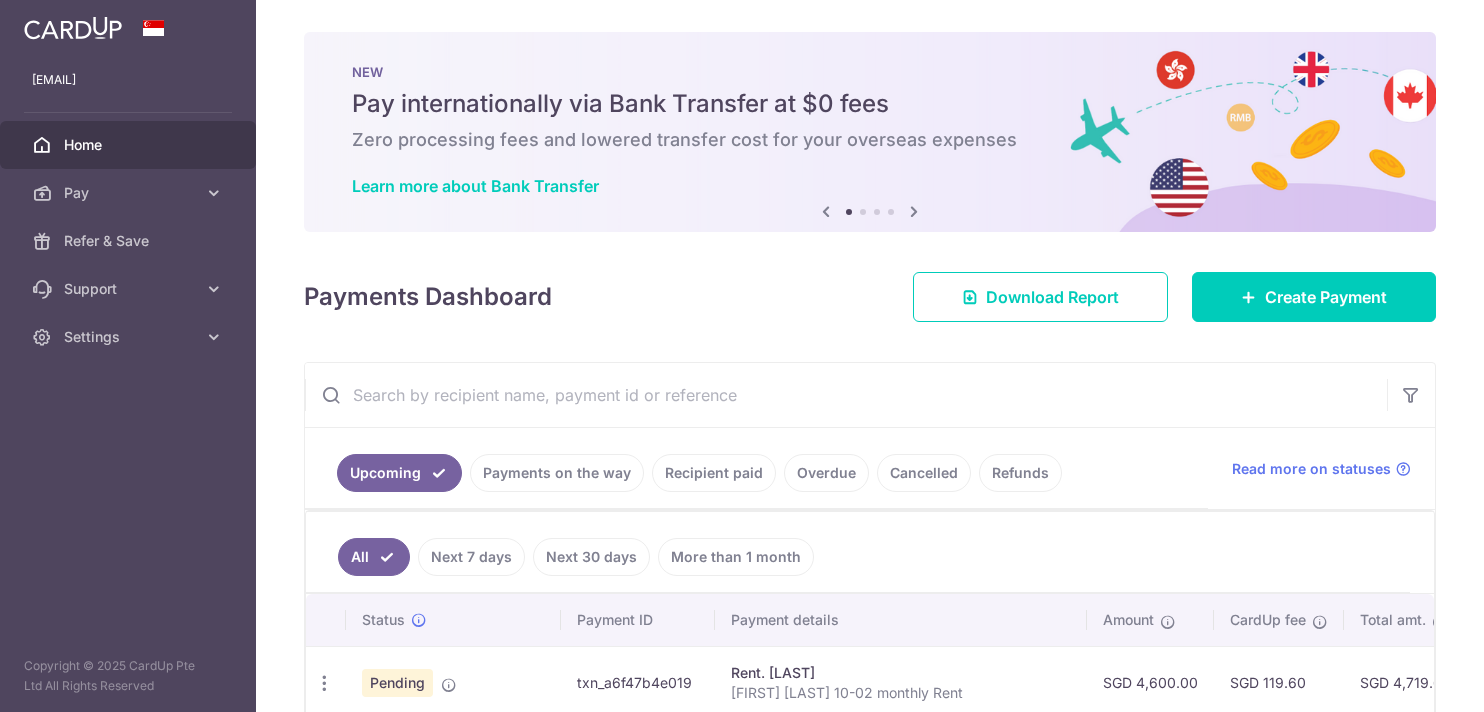 scroll, scrollTop: 0, scrollLeft: 0, axis: both 